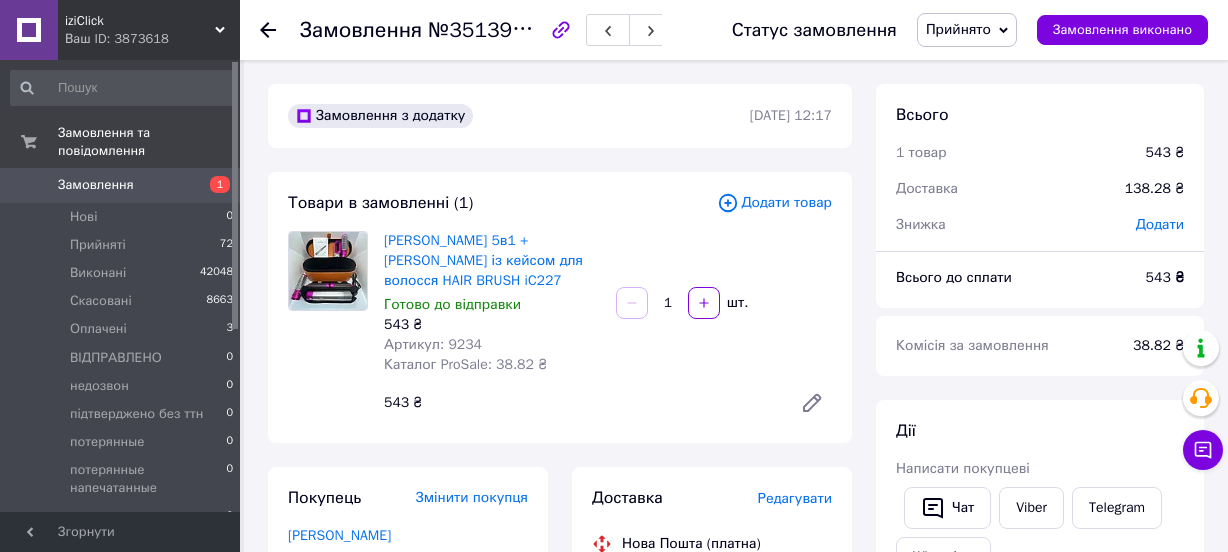 scroll, scrollTop: 0, scrollLeft: 0, axis: both 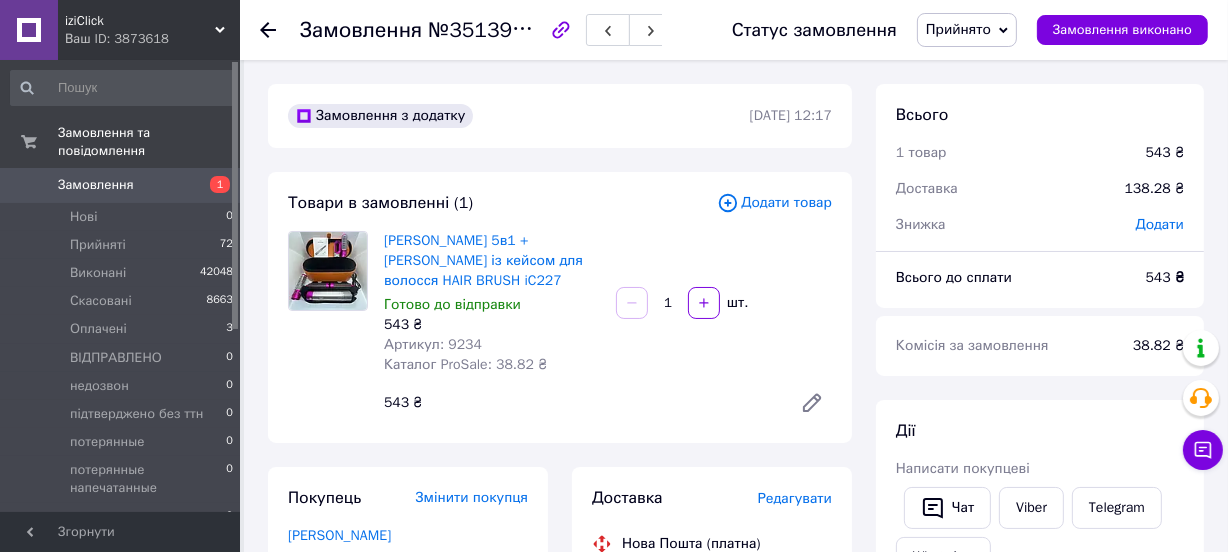 click 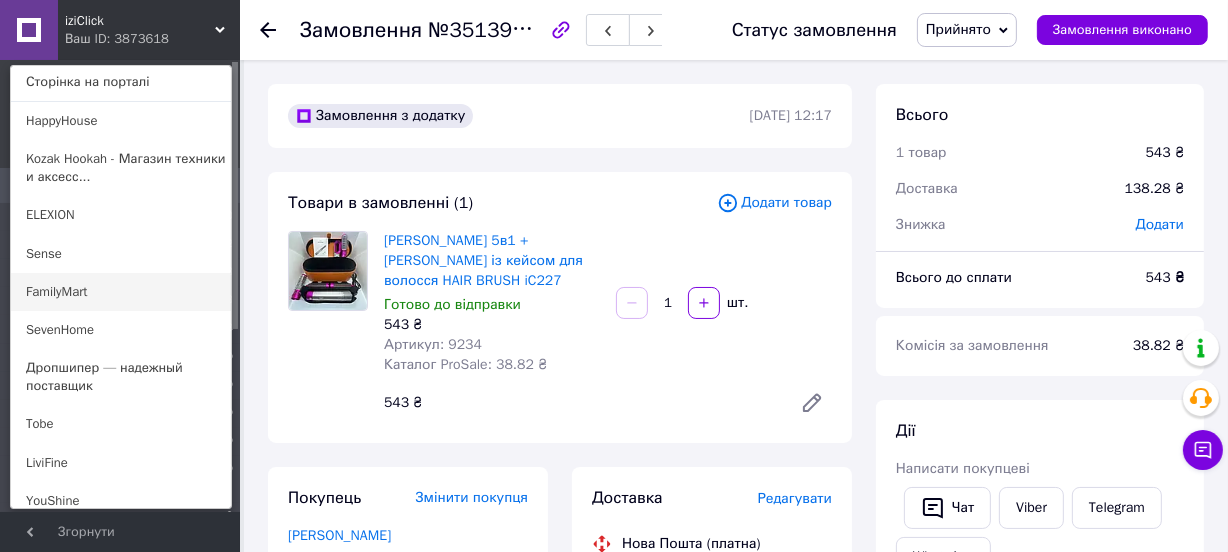 scroll, scrollTop: 272, scrollLeft: 0, axis: vertical 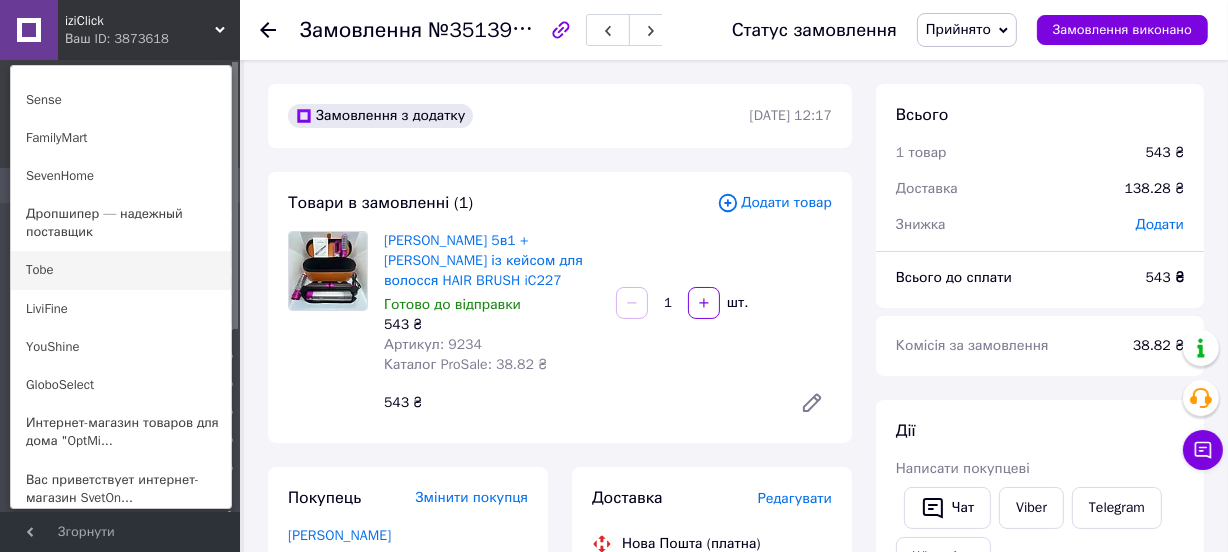 click on "Tobe" at bounding box center (121, 270) 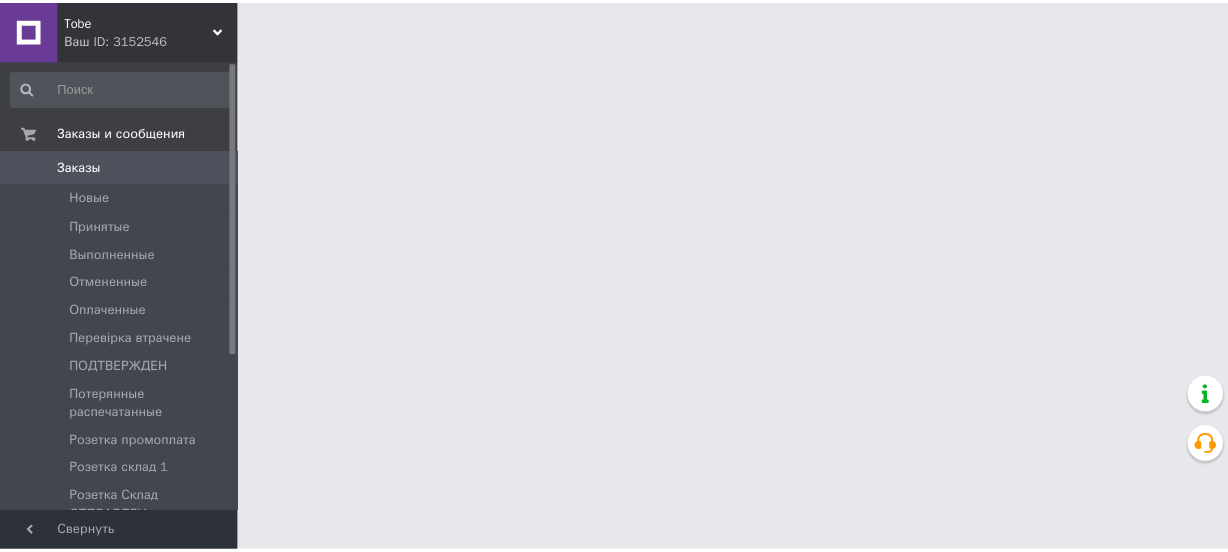 scroll, scrollTop: 0, scrollLeft: 0, axis: both 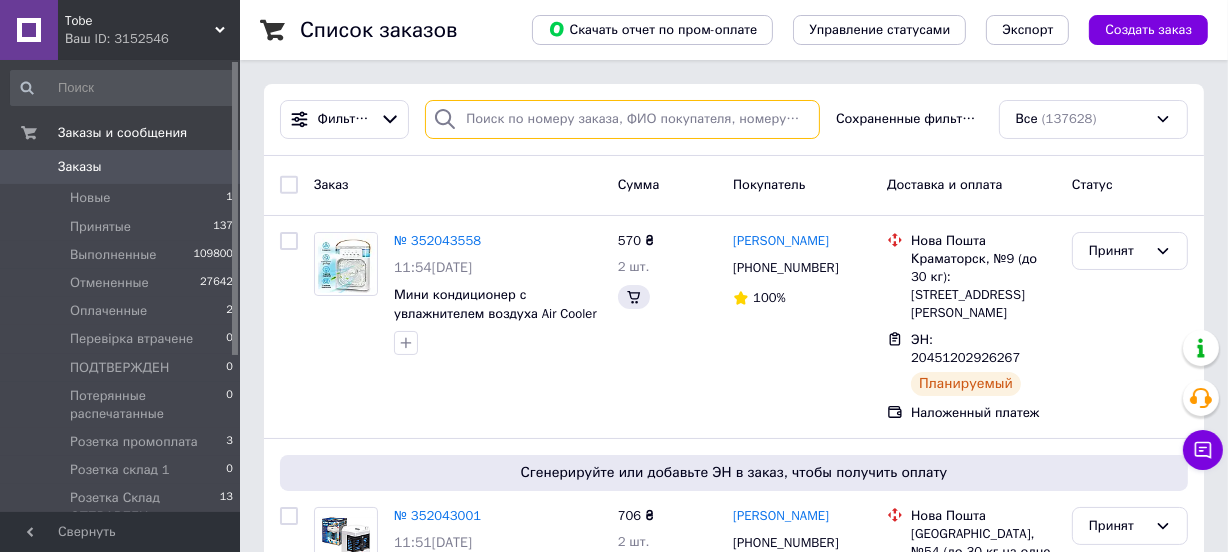 click at bounding box center (622, 119) 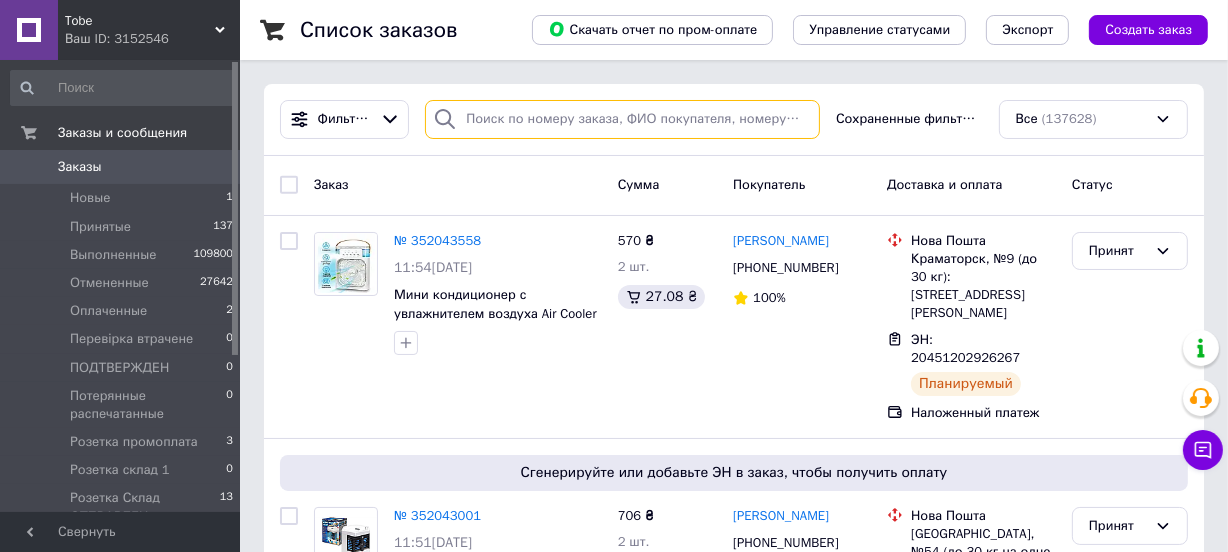 paste on "352034911" 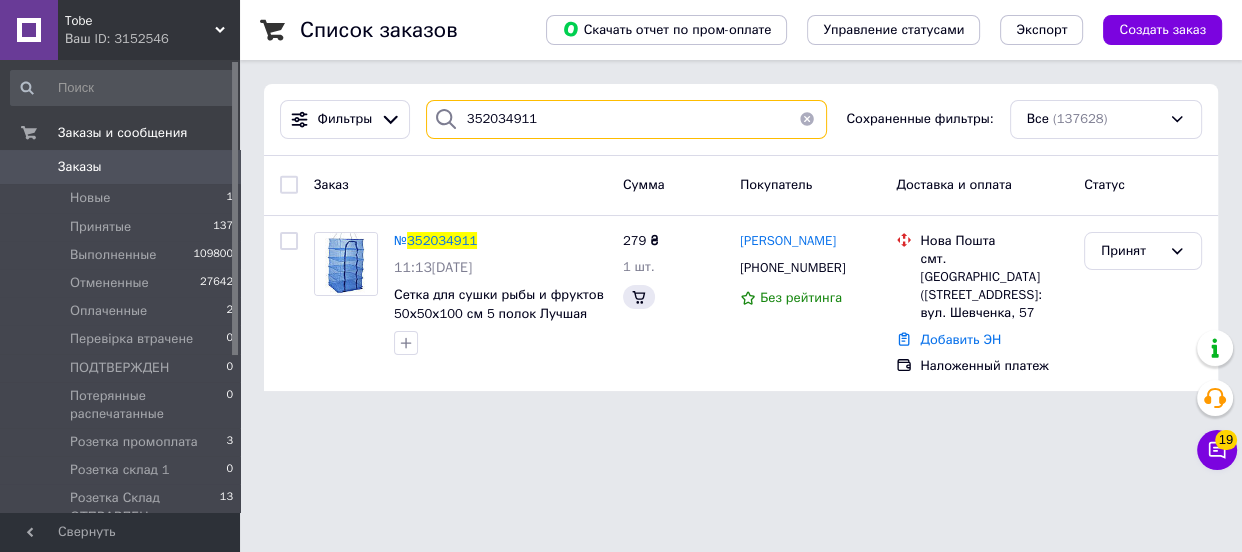 type on "352034911" 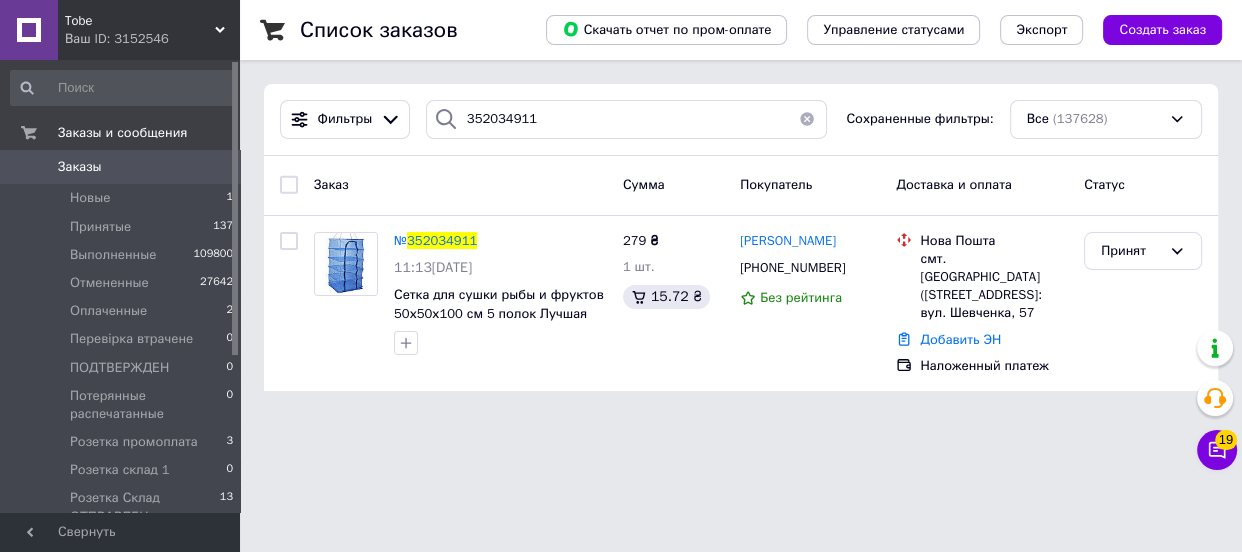 click on "352034911" at bounding box center [442, 240] 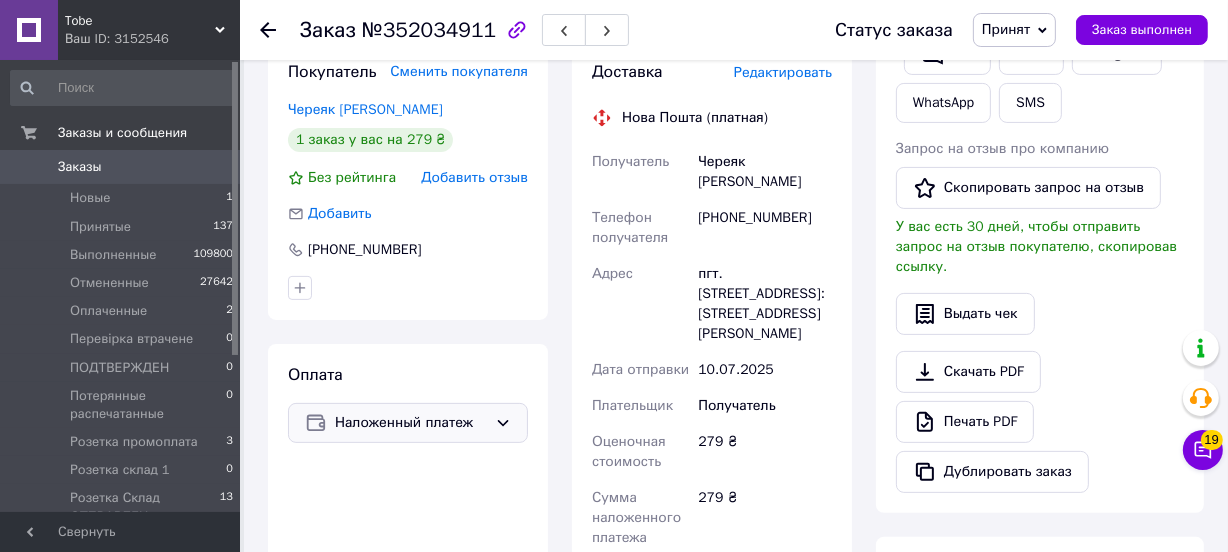 click on "Наложенный платеж" at bounding box center [411, 423] 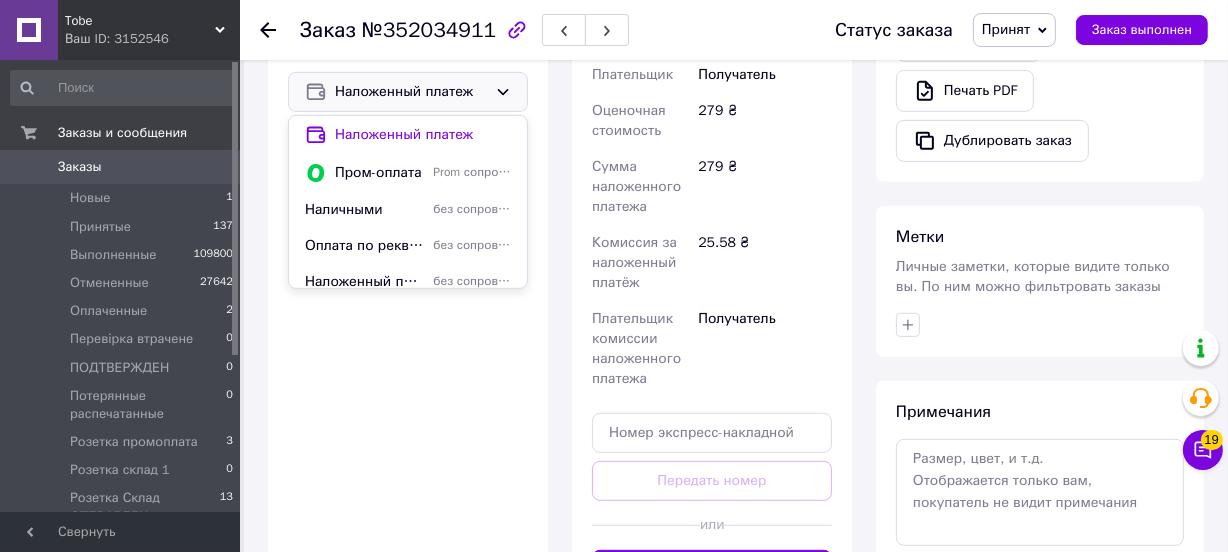 scroll, scrollTop: 818, scrollLeft: 0, axis: vertical 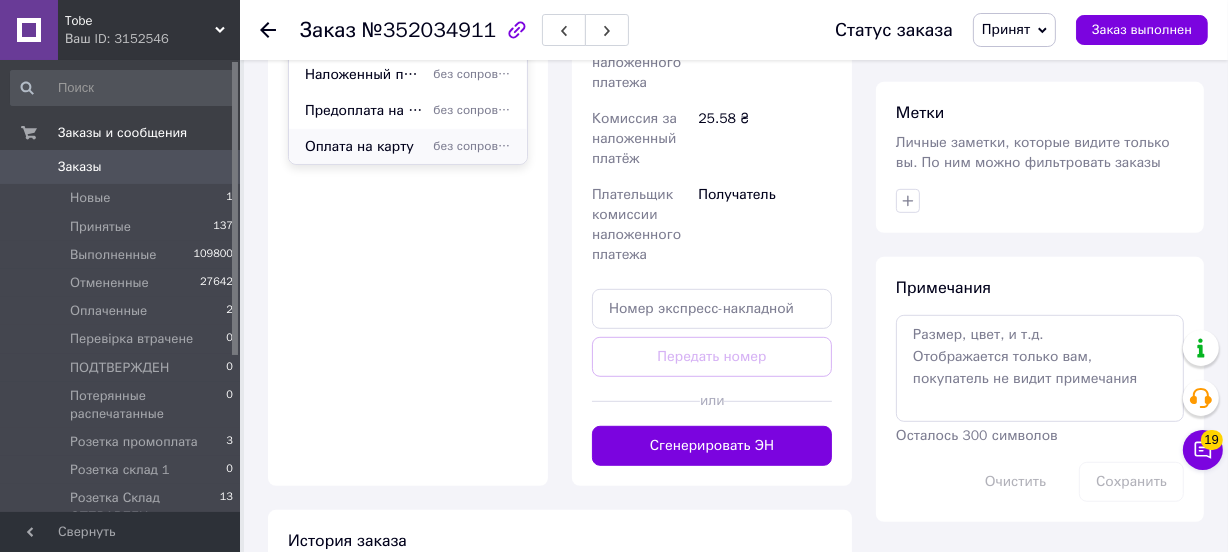 click on "Оплата на карту" at bounding box center (365, 147) 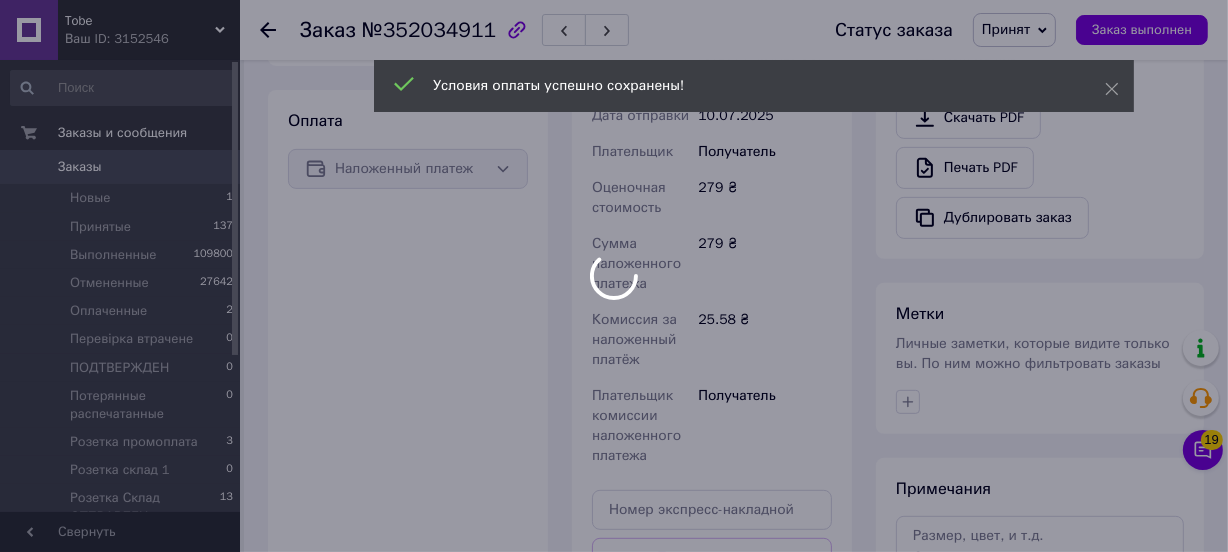 scroll, scrollTop: 636, scrollLeft: 0, axis: vertical 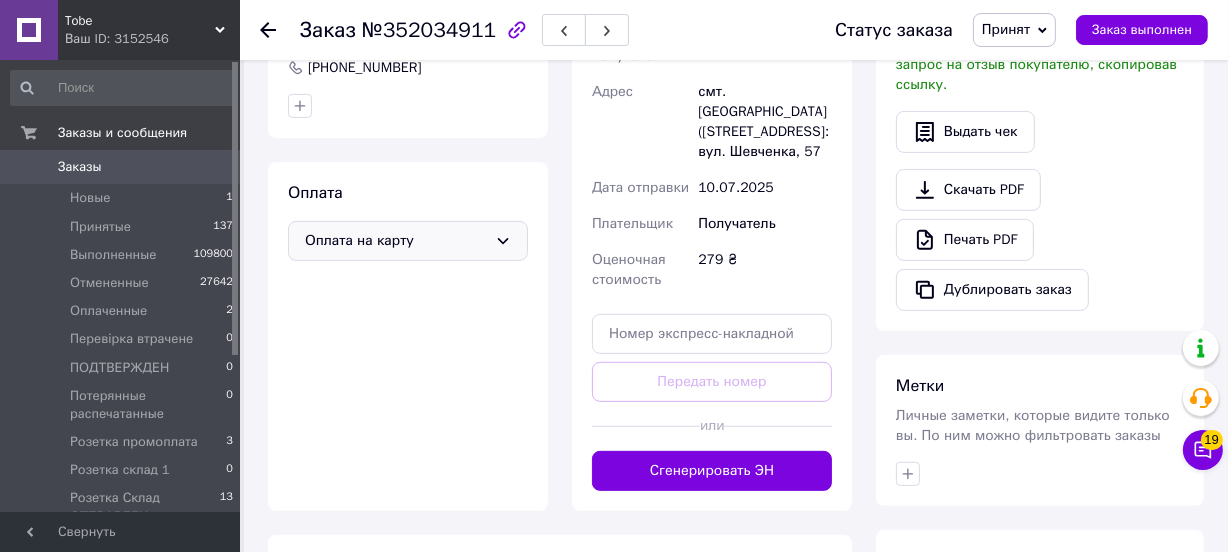 click on "Tobe" at bounding box center [140, 21] 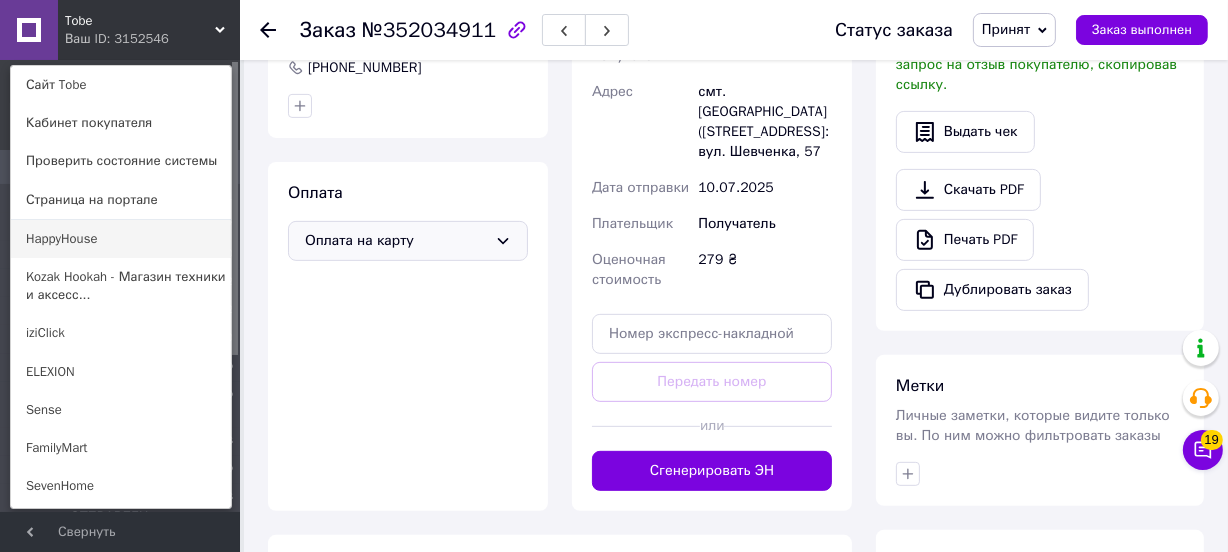 click on "HappyHouse" at bounding box center [121, 239] 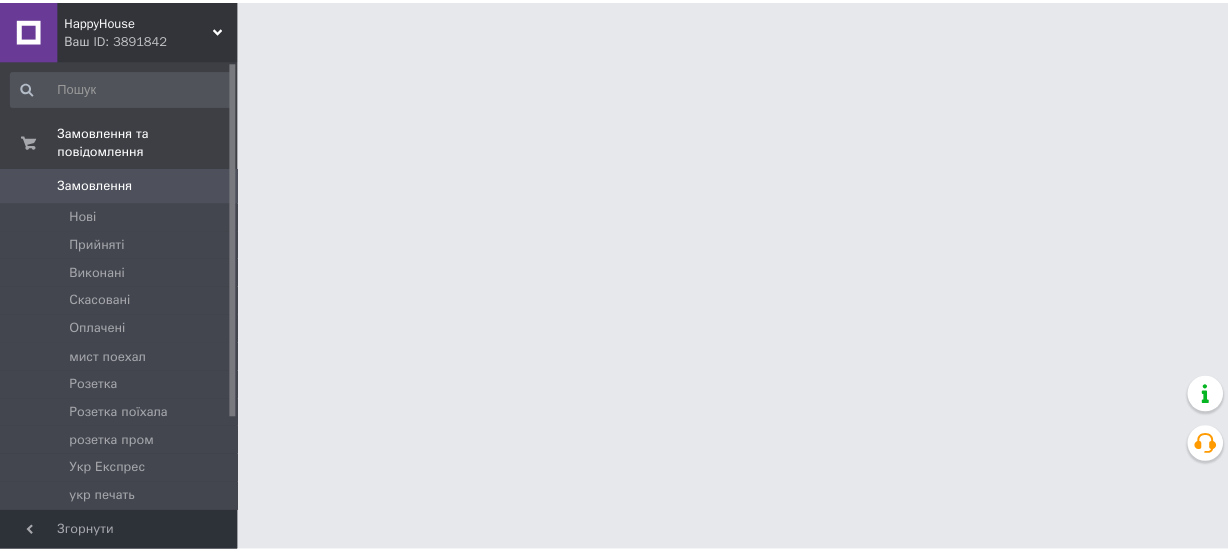 scroll, scrollTop: 0, scrollLeft: 0, axis: both 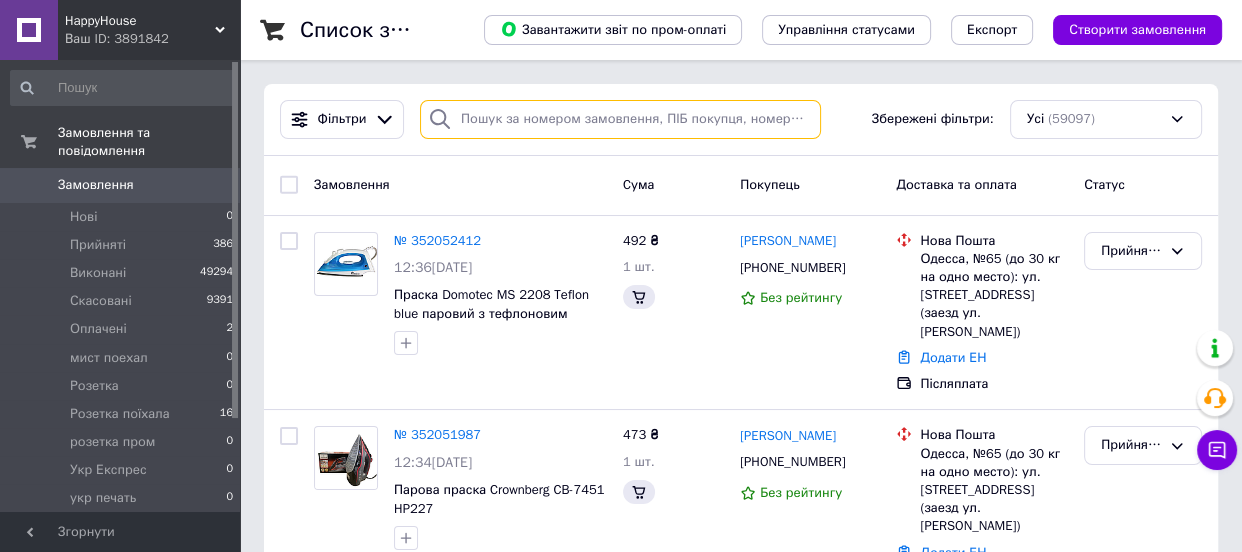 click at bounding box center (620, 119) 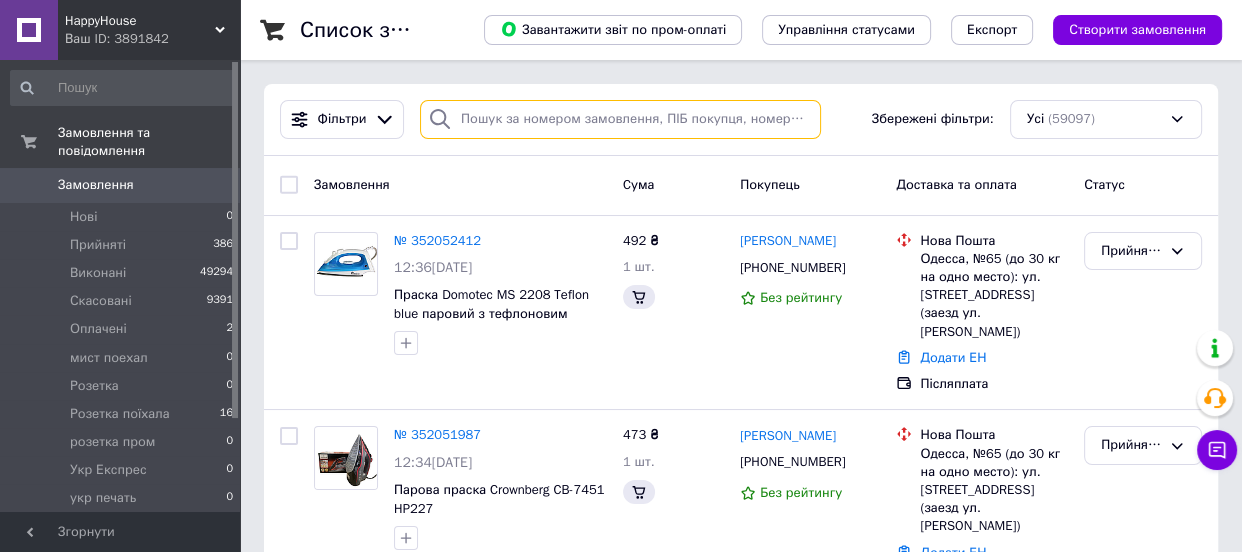 paste on "351953829" 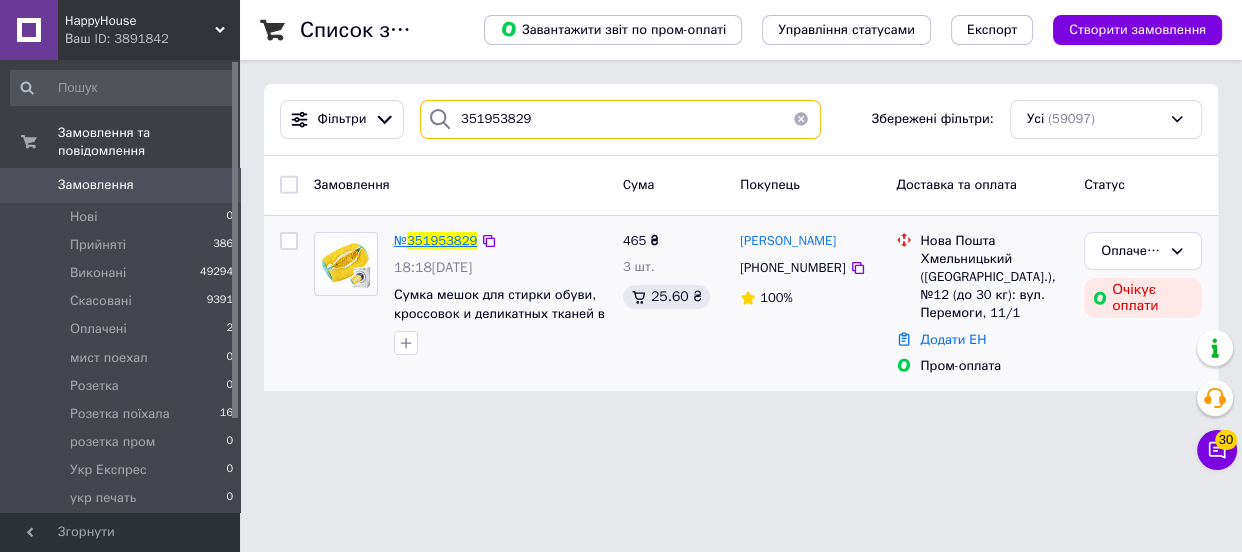 type on "351953829" 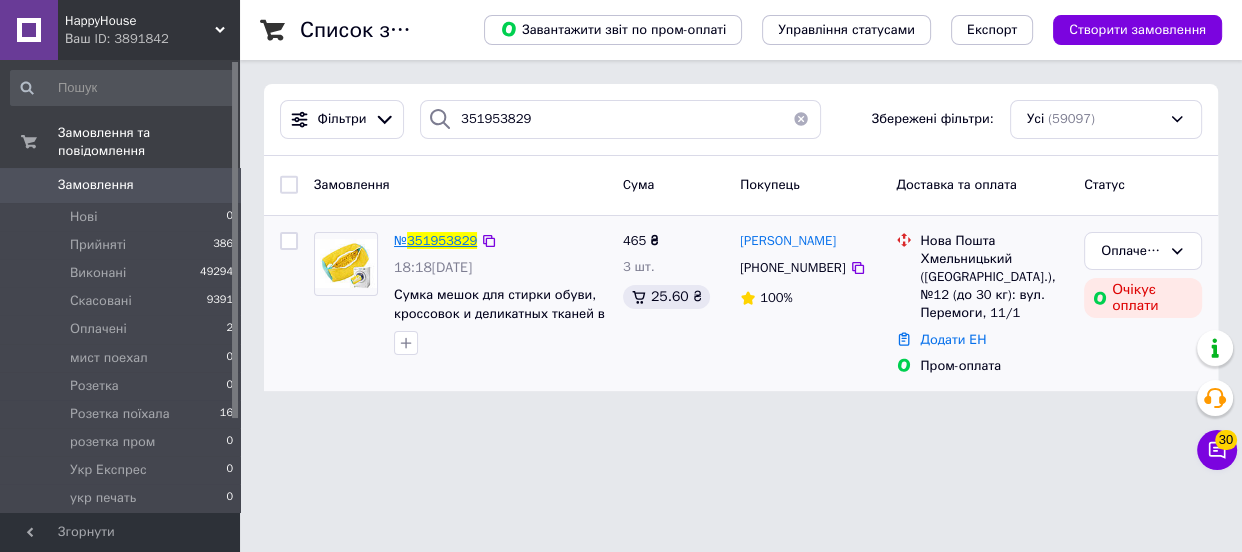 click on "351953829" at bounding box center (442, 240) 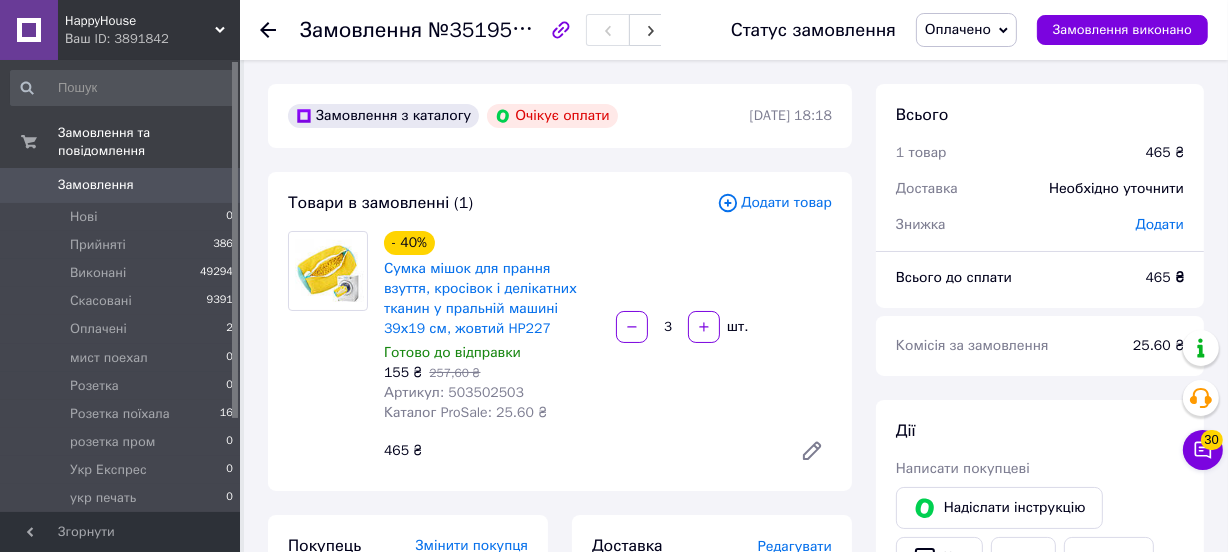 click on "Оплачено" at bounding box center [958, 29] 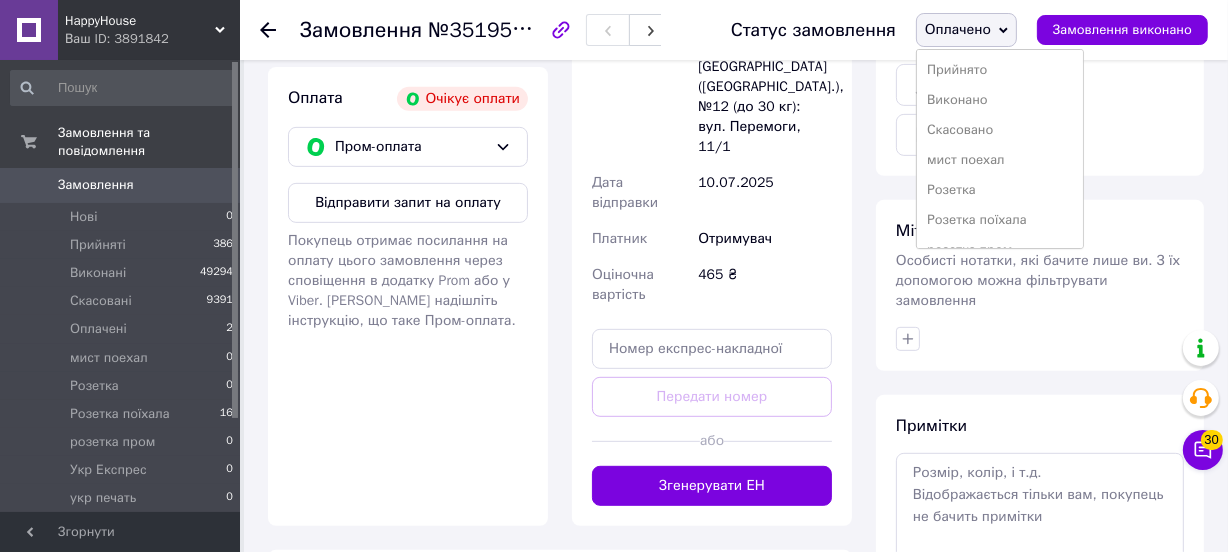 scroll, scrollTop: 818, scrollLeft: 0, axis: vertical 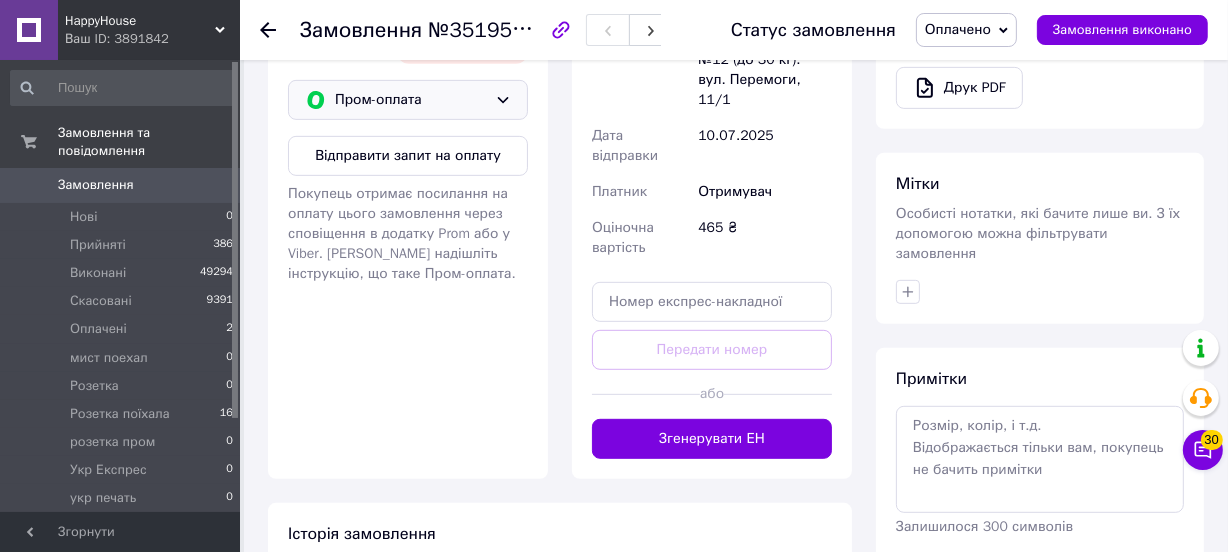 click 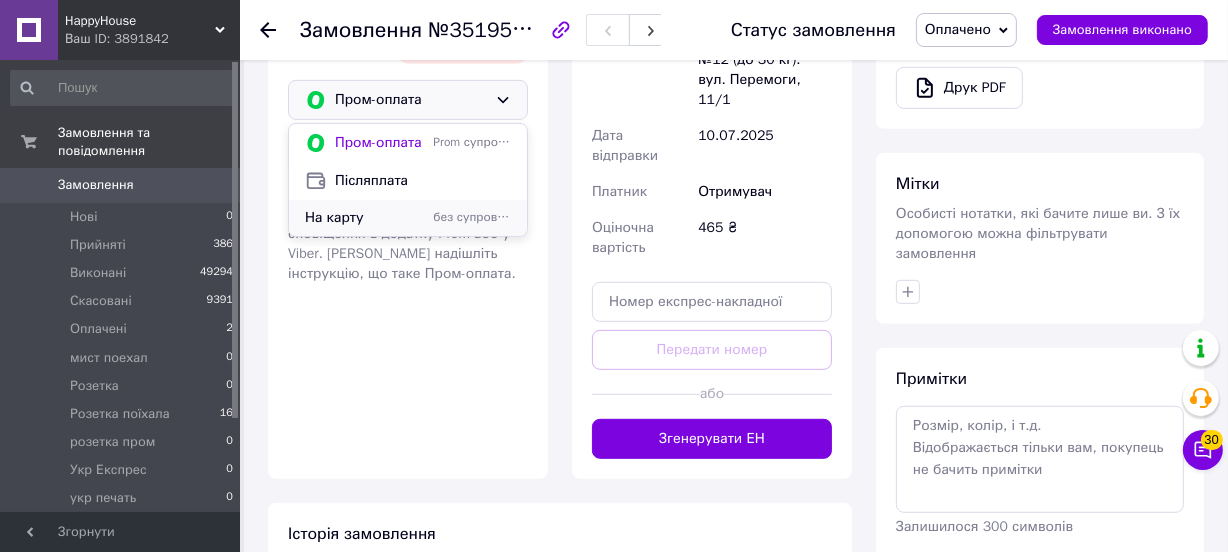 click on "На карту" at bounding box center (365, 218) 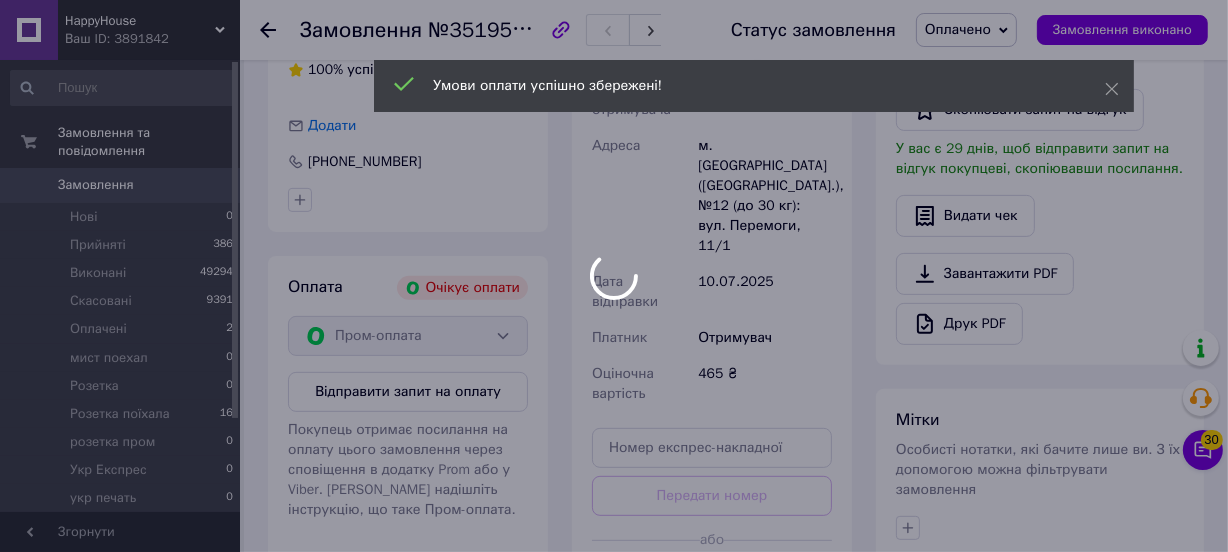 scroll, scrollTop: 545, scrollLeft: 0, axis: vertical 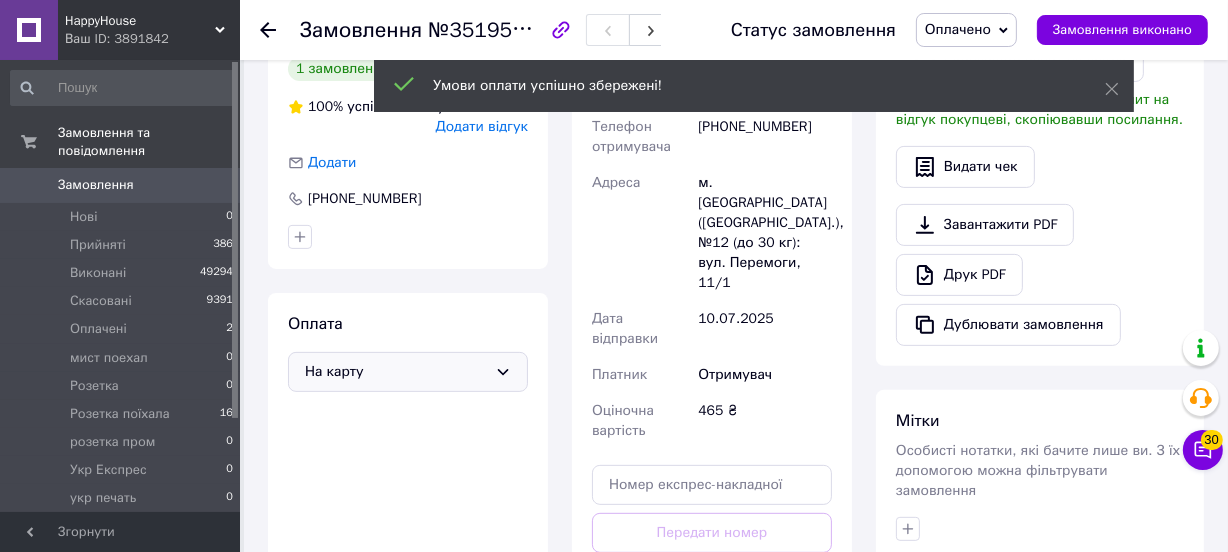 click 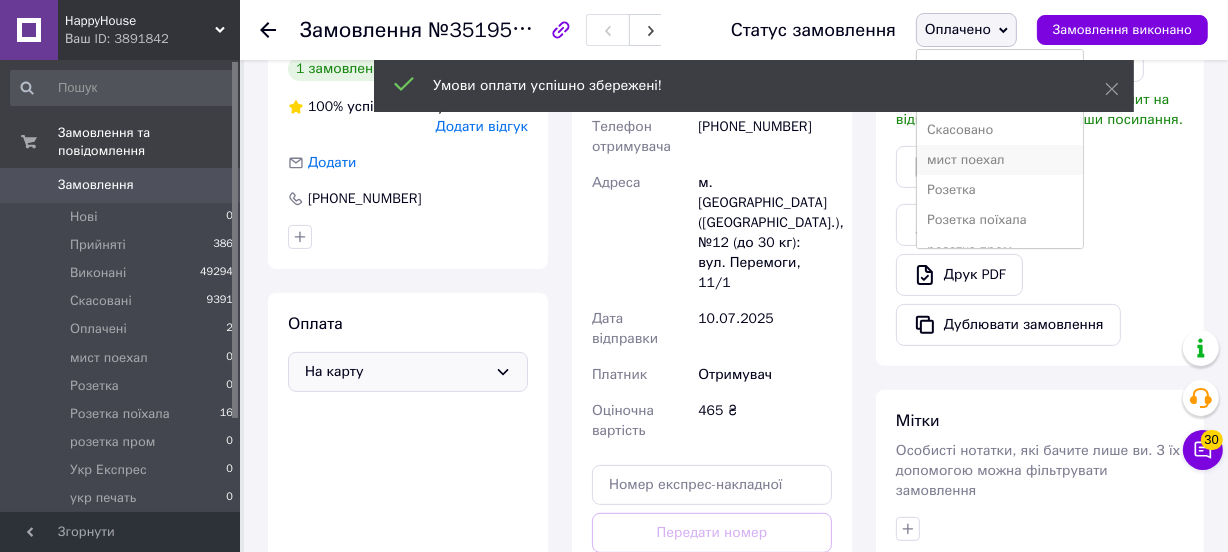scroll, scrollTop: 141, scrollLeft: 0, axis: vertical 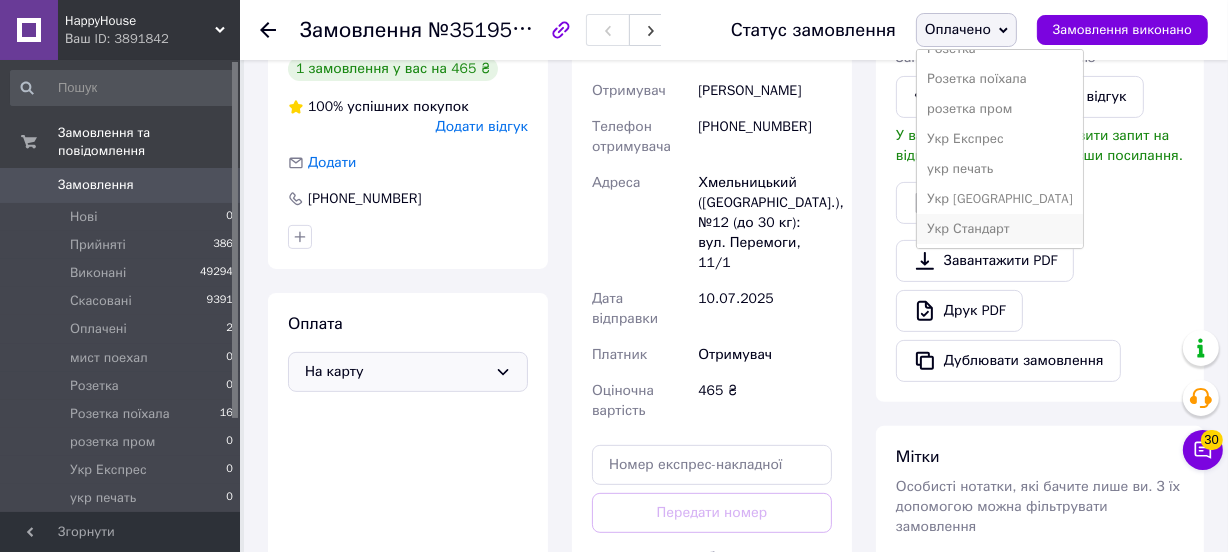 click on "Укр Стандарт" at bounding box center (1000, 229) 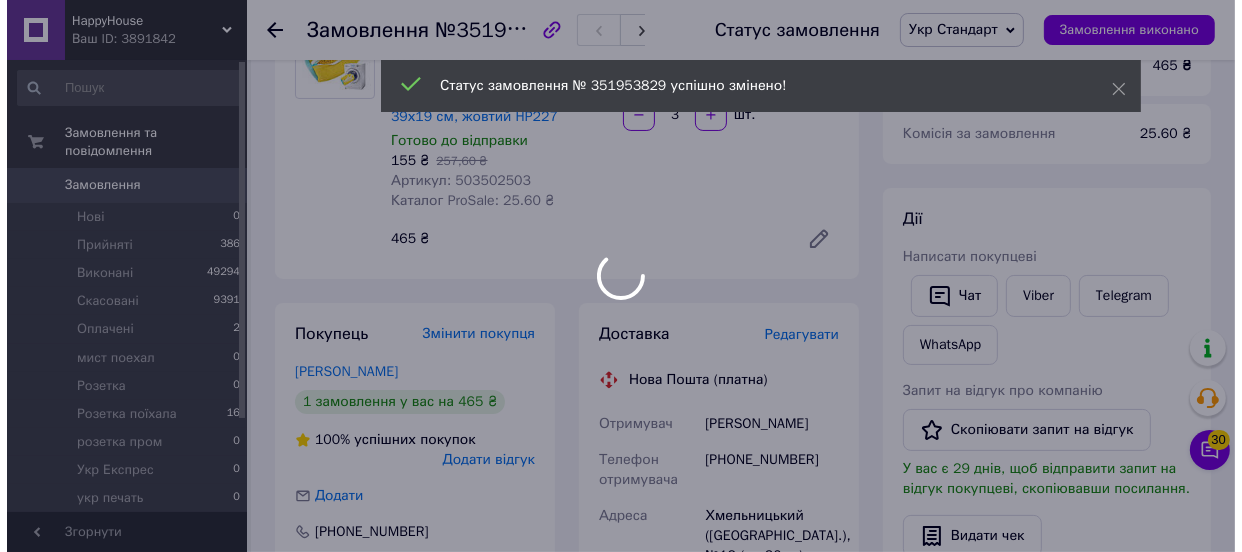scroll, scrollTop: 181, scrollLeft: 0, axis: vertical 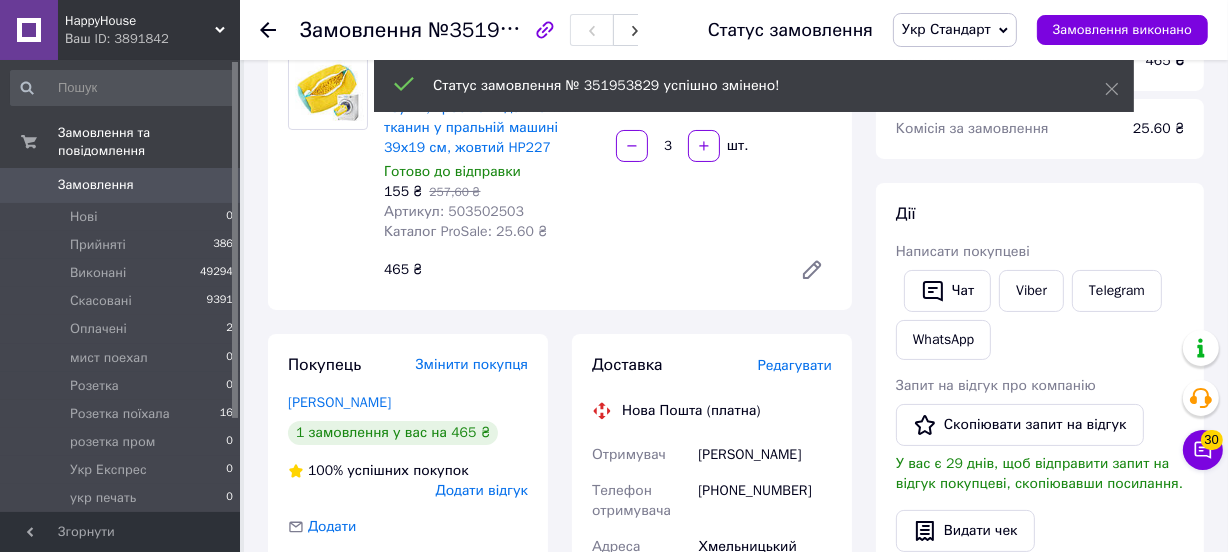 click on "Редагувати" at bounding box center (795, 365) 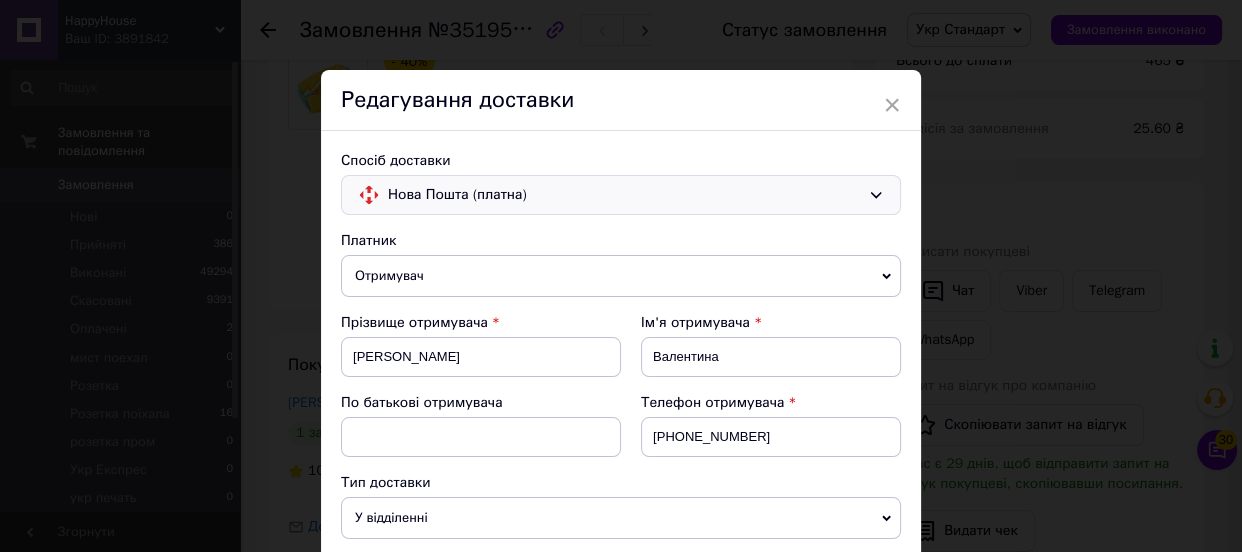 click on "Нова Пошта (платна)" at bounding box center (624, 195) 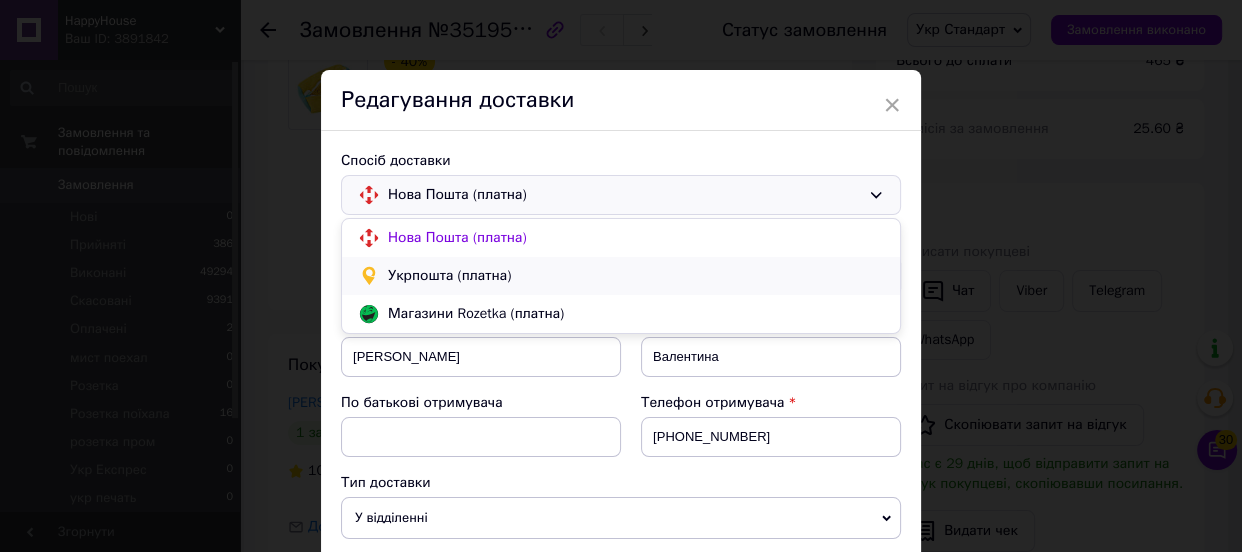 click on "Укрпошта (платна)" at bounding box center (636, 276) 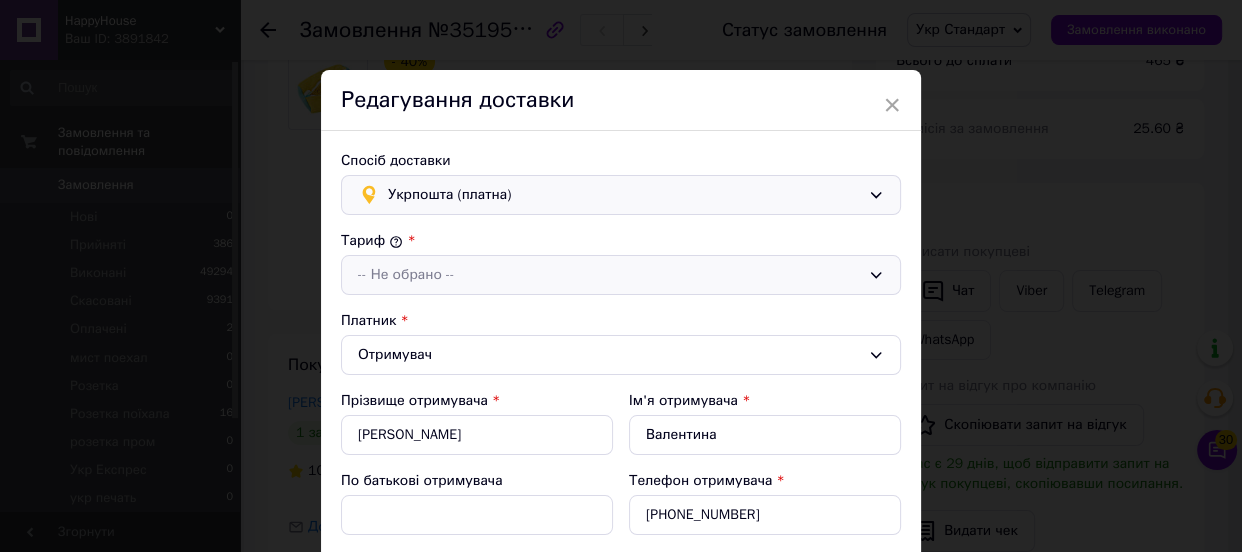 type on "465" 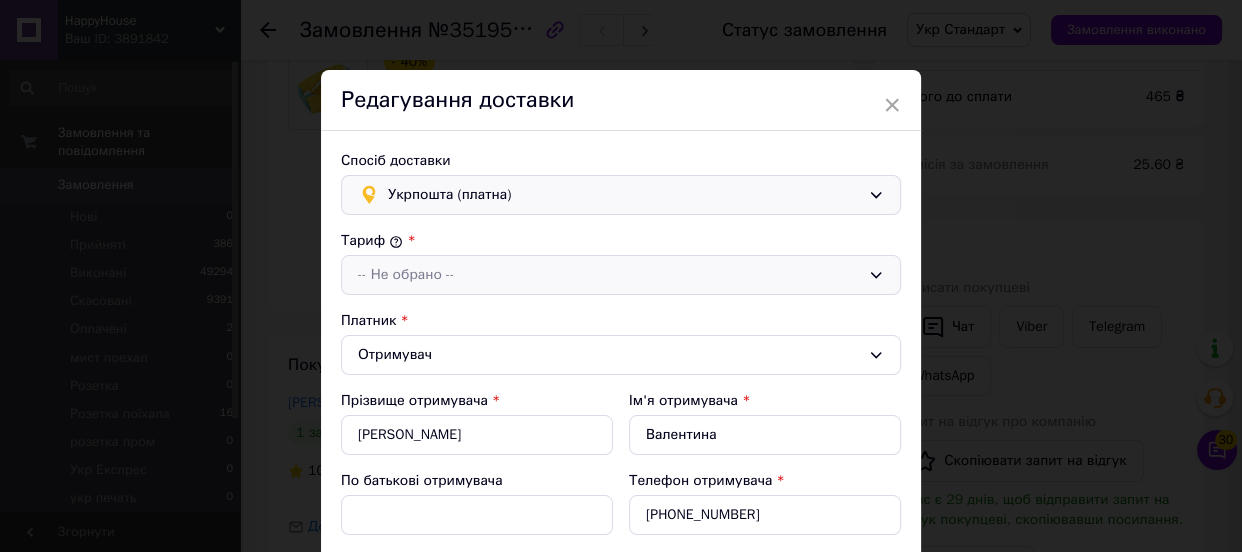 click on "-- Не обрано --" at bounding box center (609, 275) 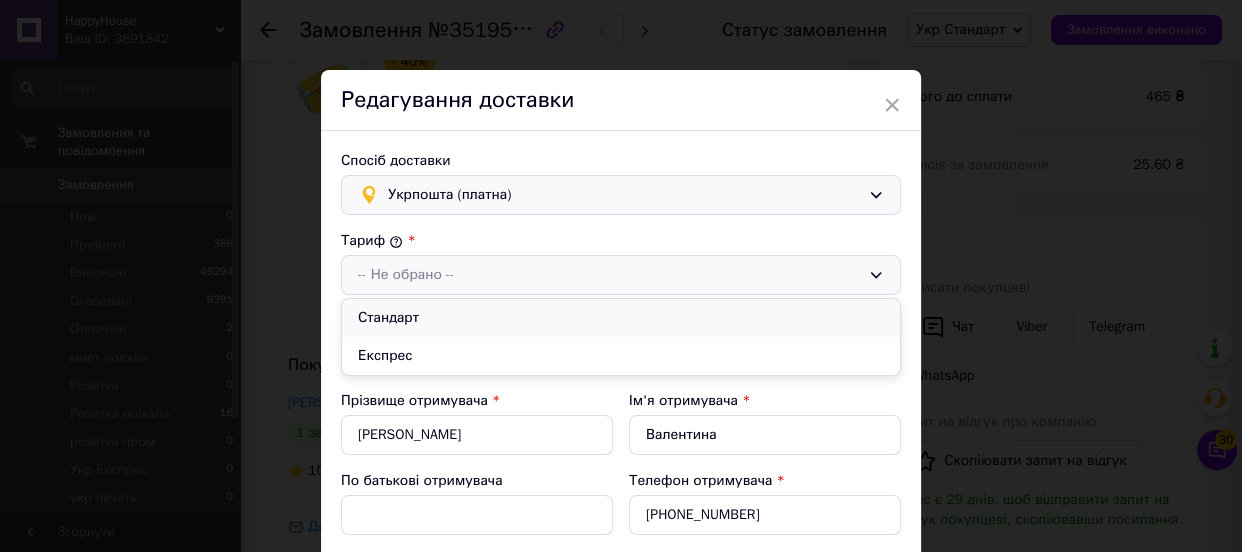click on "Стандарт" at bounding box center [621, 318] 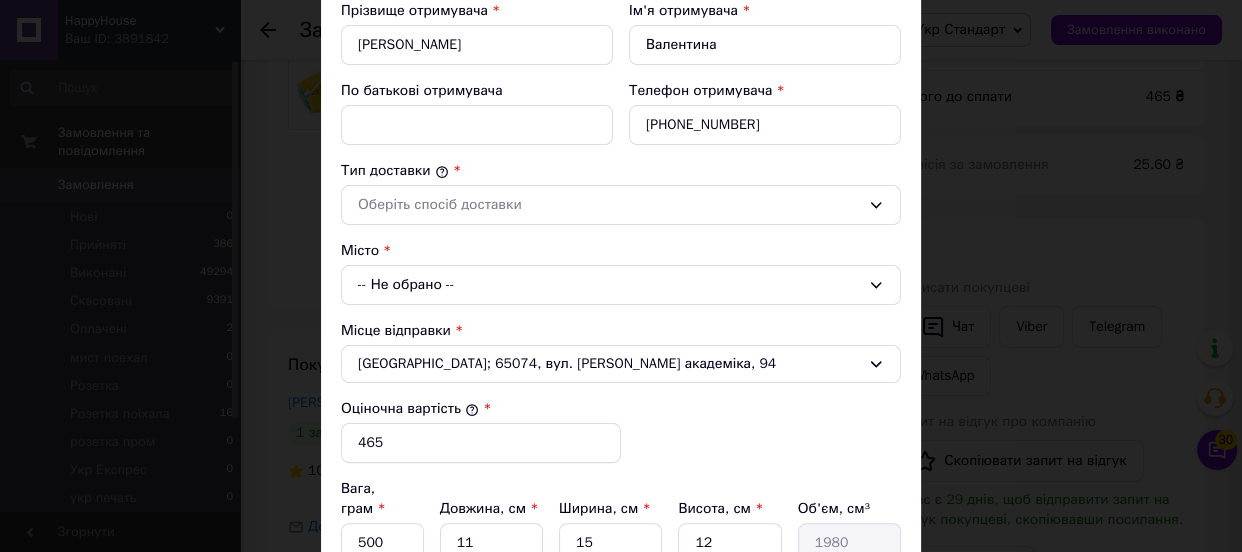 scroll, scrollTop: 363, scrollLeft: 0, axis: vertical 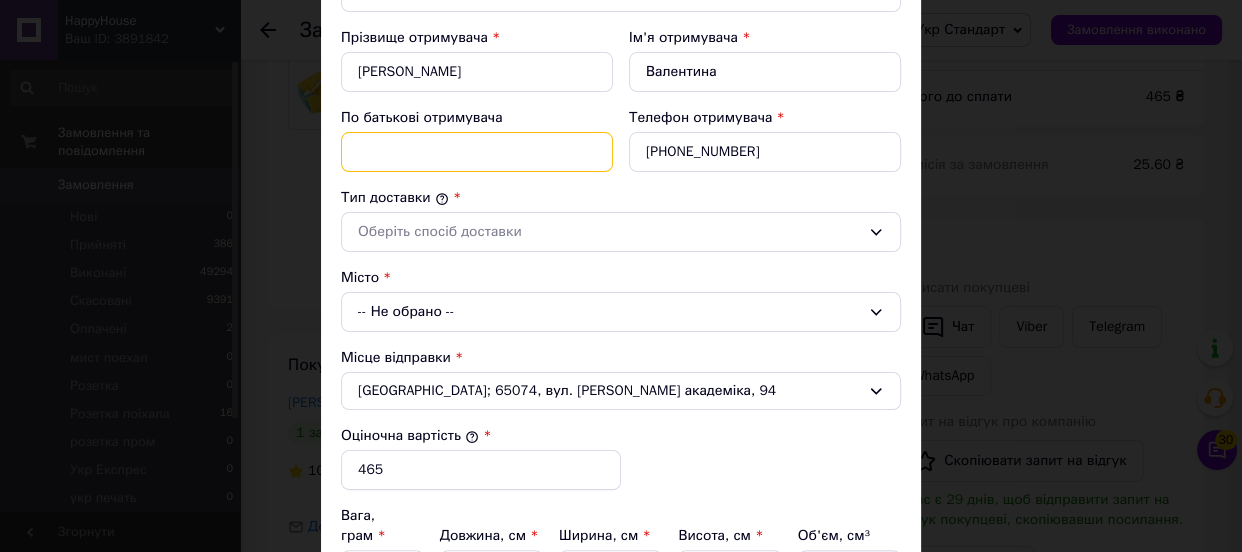 click on "По батькові отримувача" at bounding box center [477, 152] 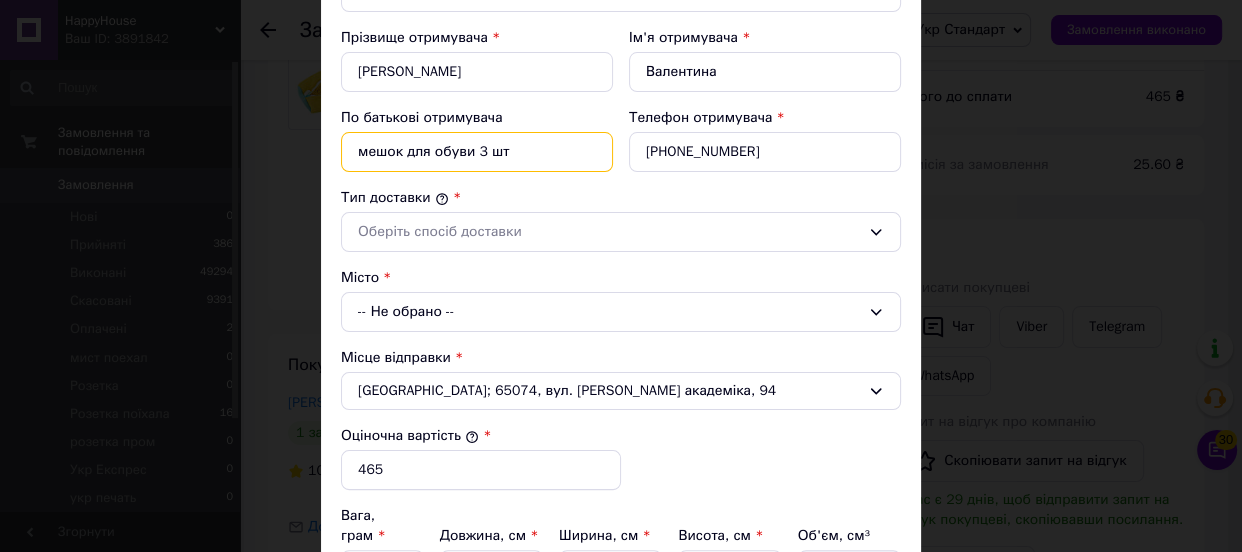 click on "мешок для обуви 3 шт" at bounding box center (477, 152) 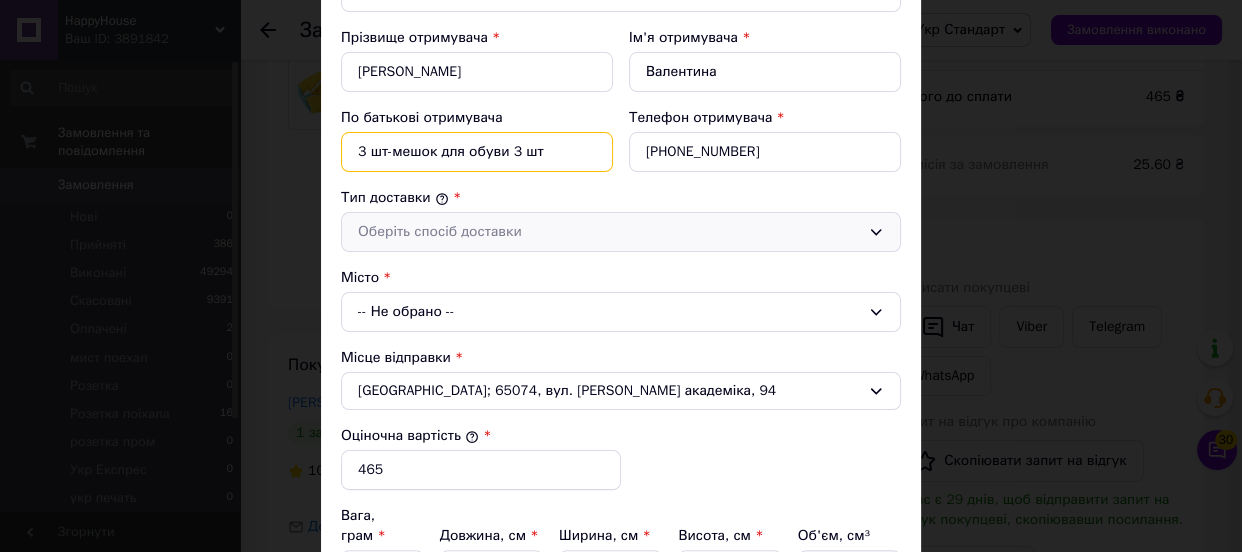 scroll, scrollTop: 545, scrollLeft: 0, axis: vertical 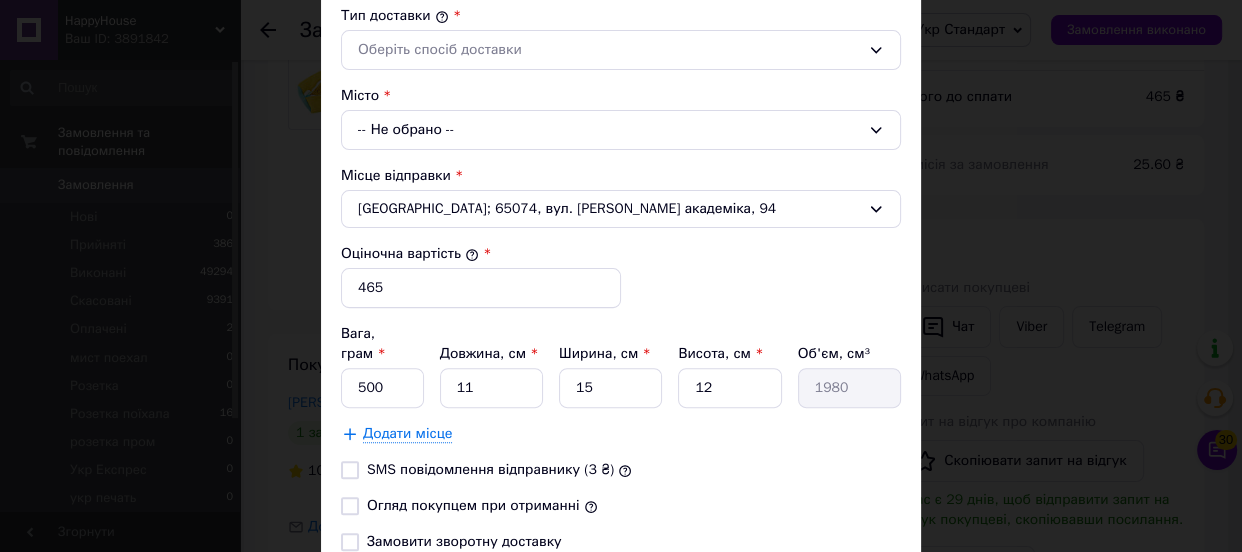 type on "3 шт-мешок для обуви 3 шт" 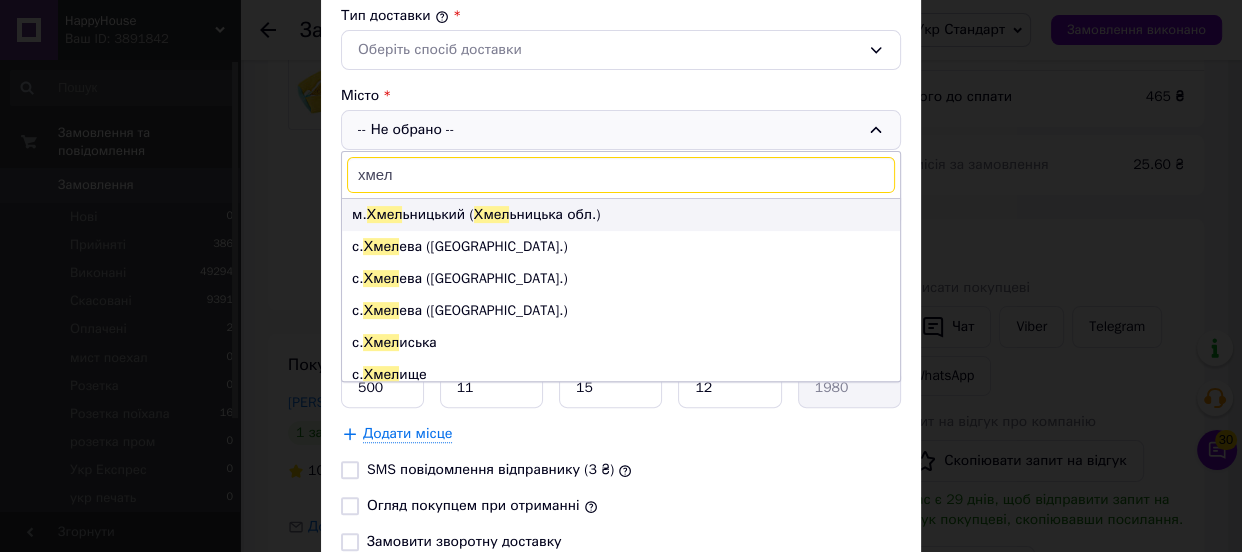 type on "хмел" 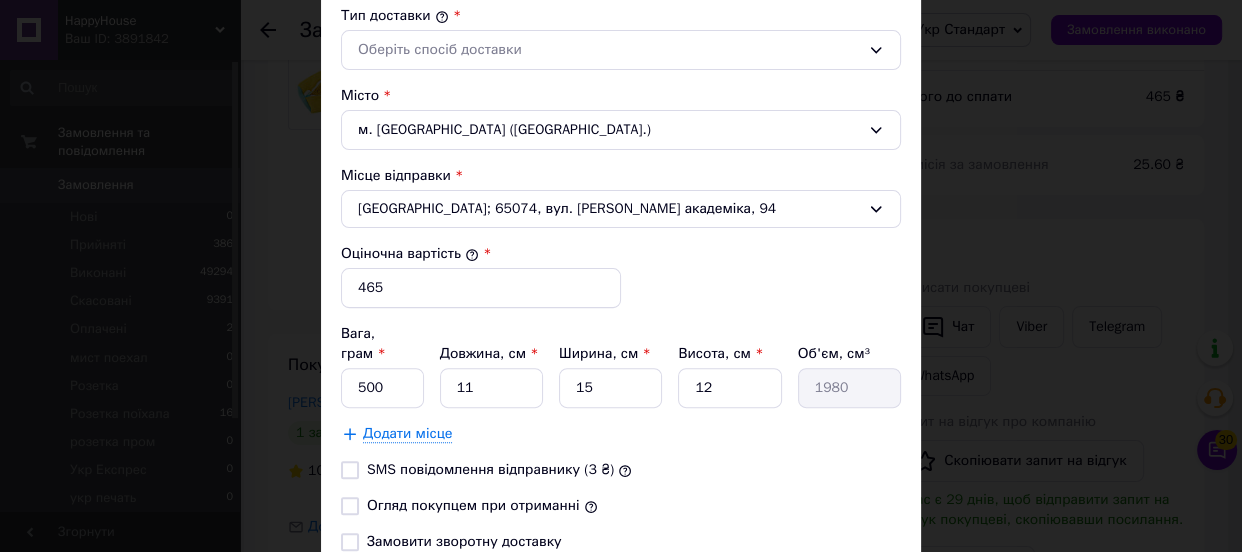 scroll, scrollTop: 454, scrollLeft: 0, axis: vertical 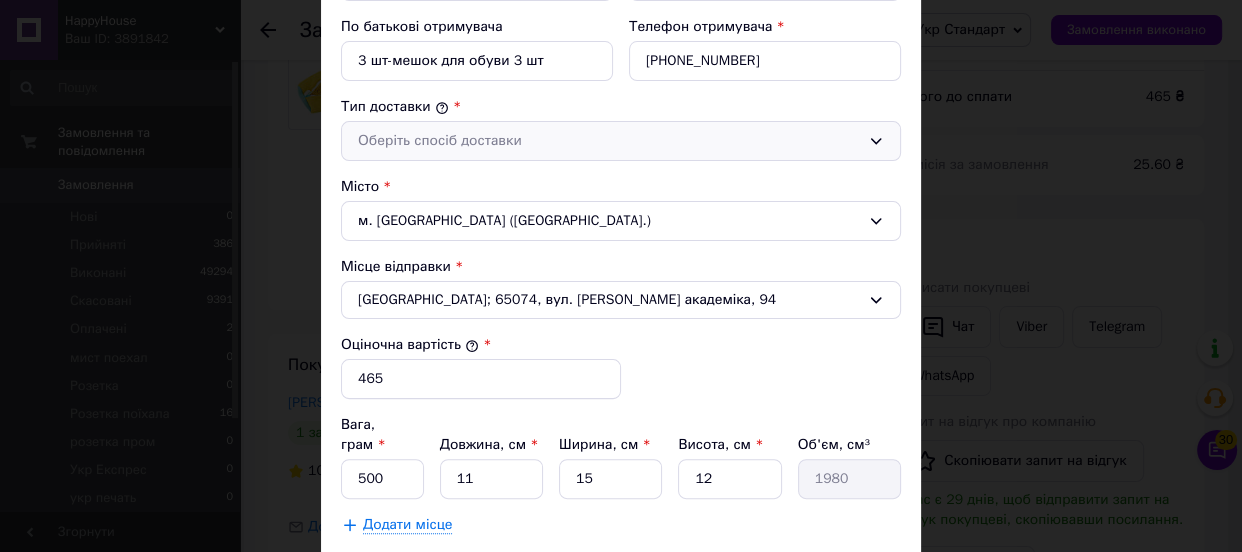 click on "Оберіть спосіб доставки" at bounding box center (609, 141) 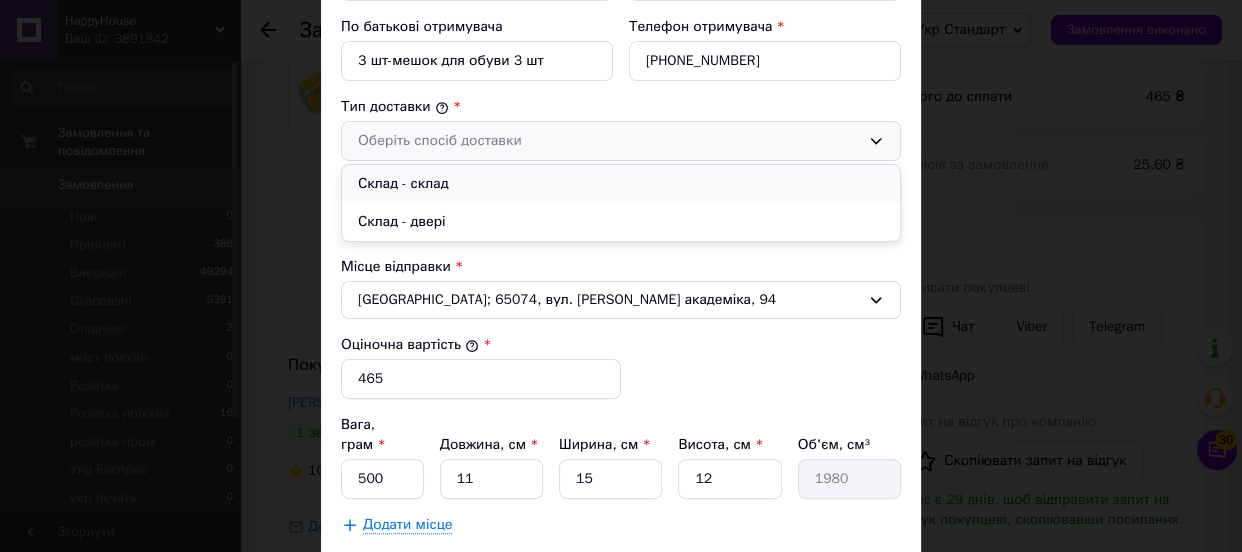 click on "Склад - склад" at bounding box center (621, 184) 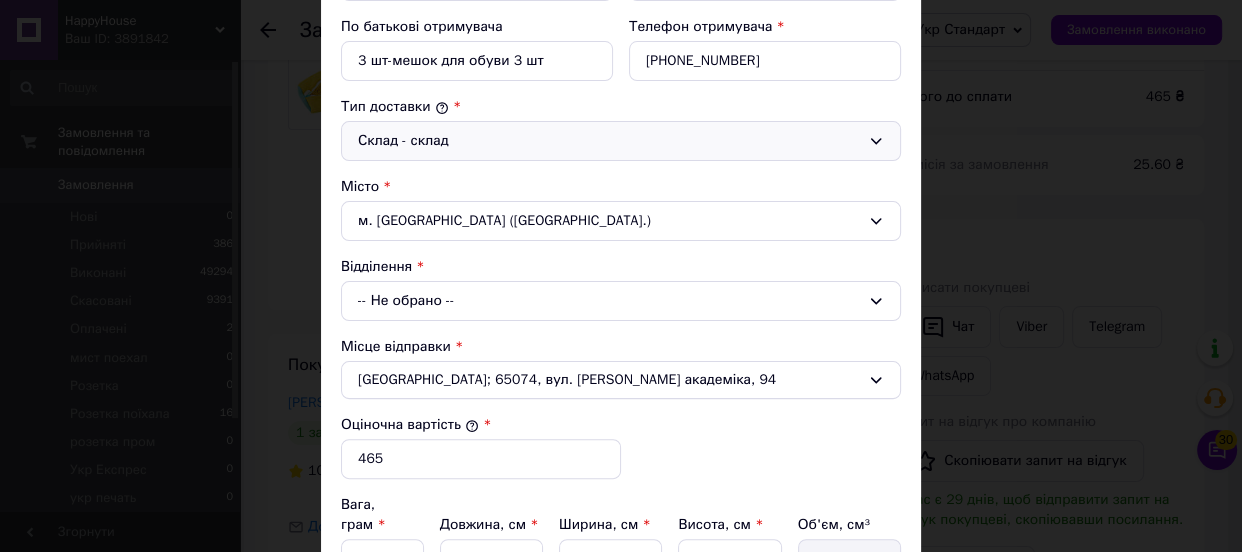 click on "-- Не обрано --" at bounding box center [621, 301] 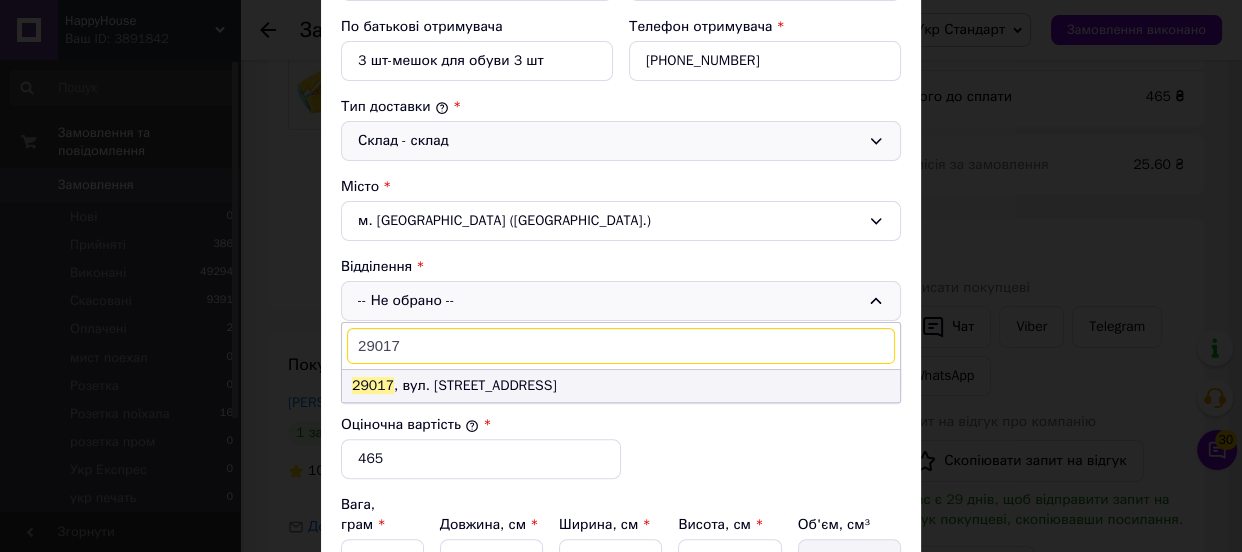type on "29017" 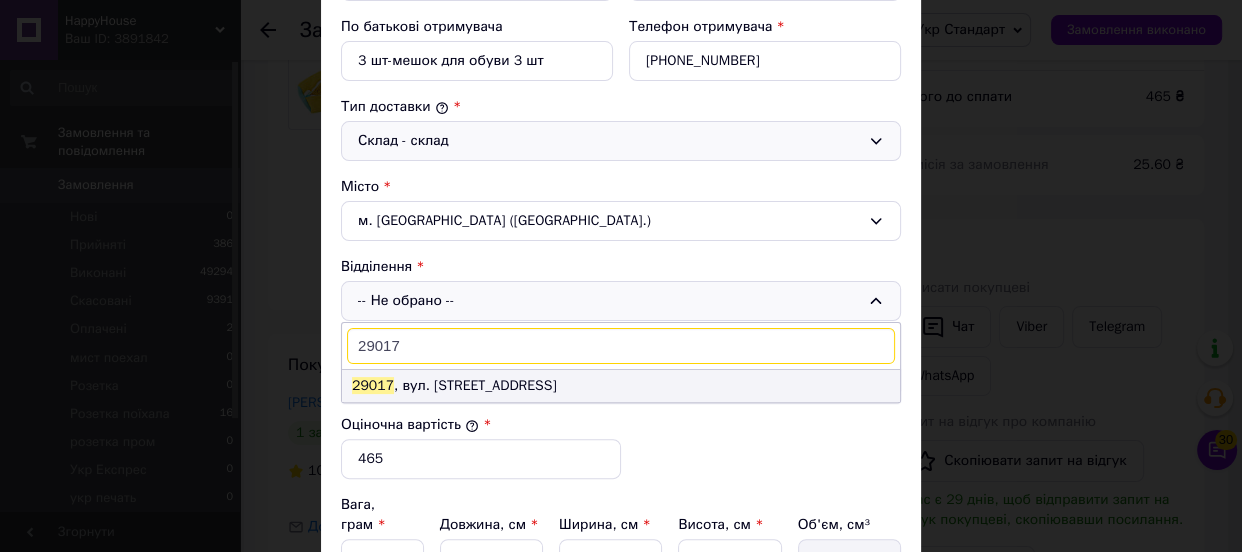 click on "29017 , вул. Свободи, 13А" at bounding box center (621, 386) 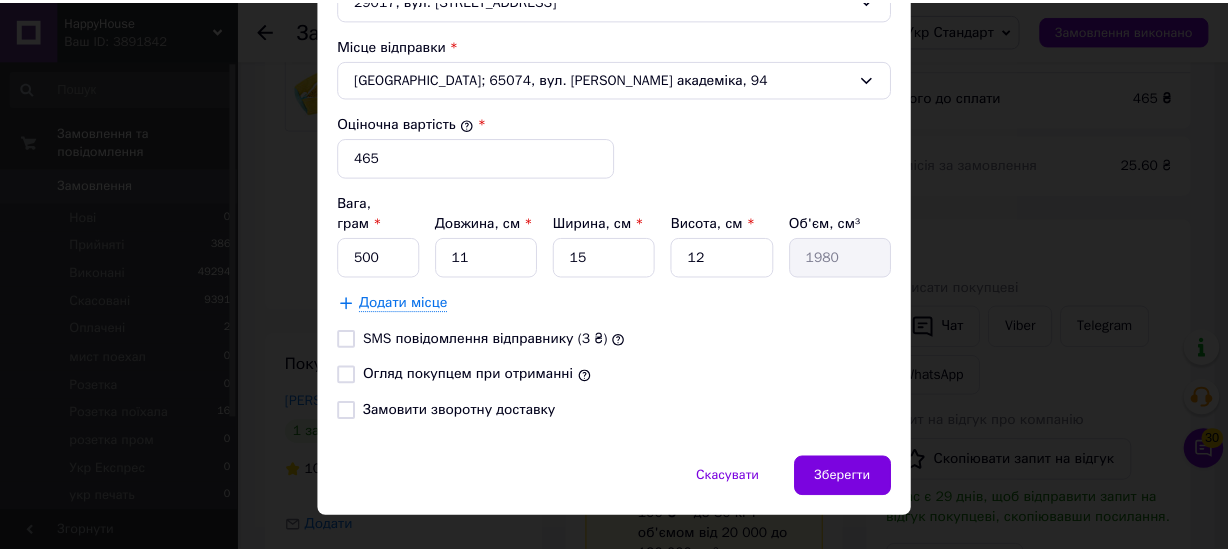 scroll, scrollTop: 769, scrollLeft: 0, axis: vertical 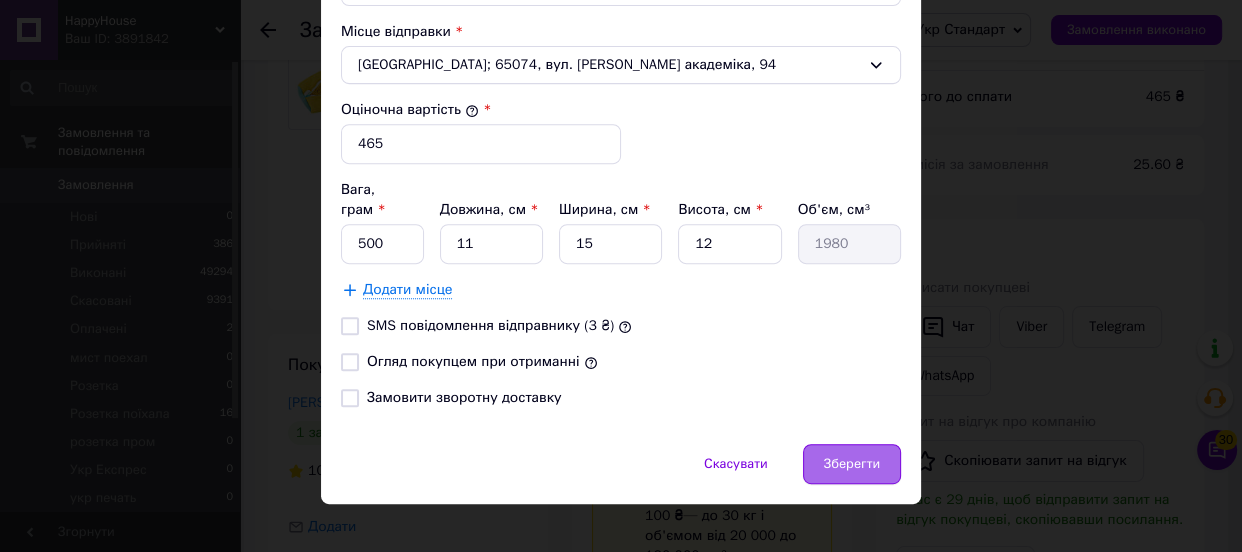 click on "Зберегти" at bounding box center [852, 464] 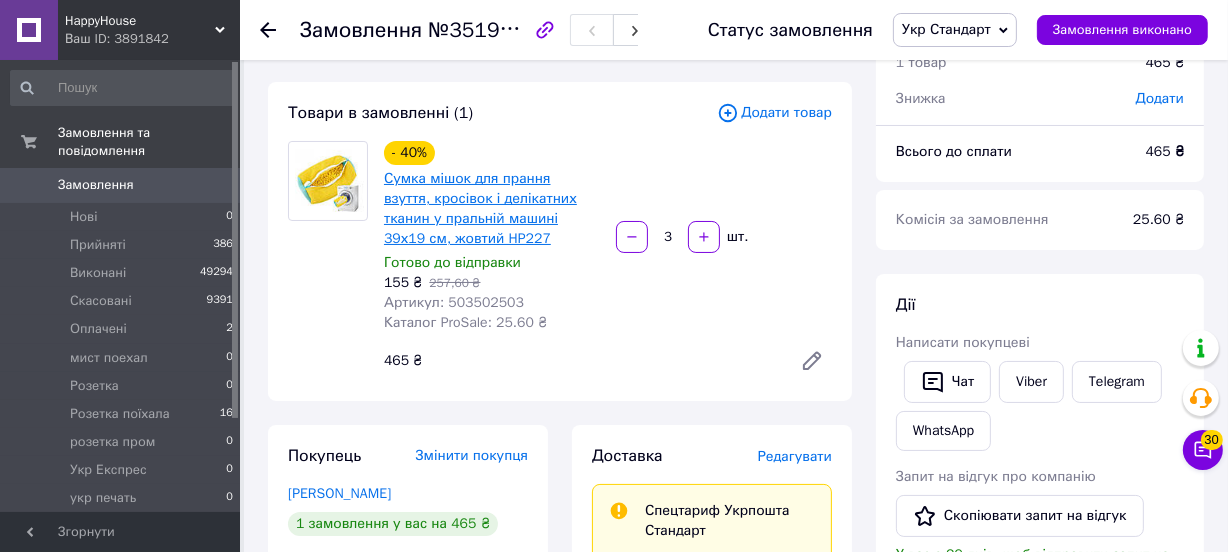 scroll, scrollTop: 0, scrollLeft: 0, axis: both 